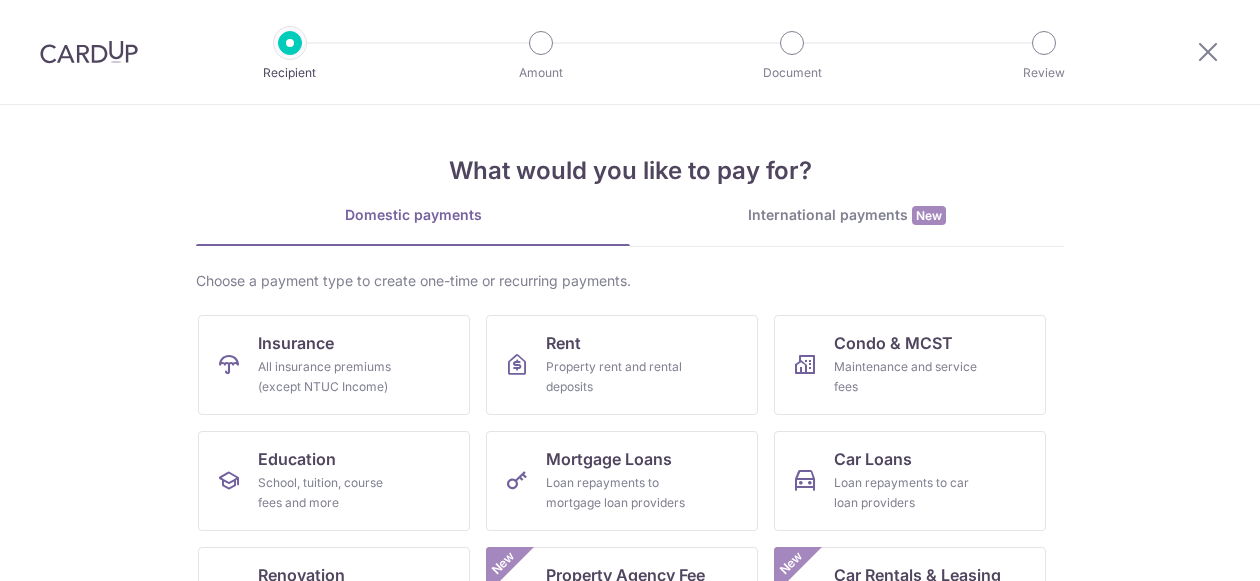 scroll, scrollTop: 0, scrollLeft: 0, axis: both 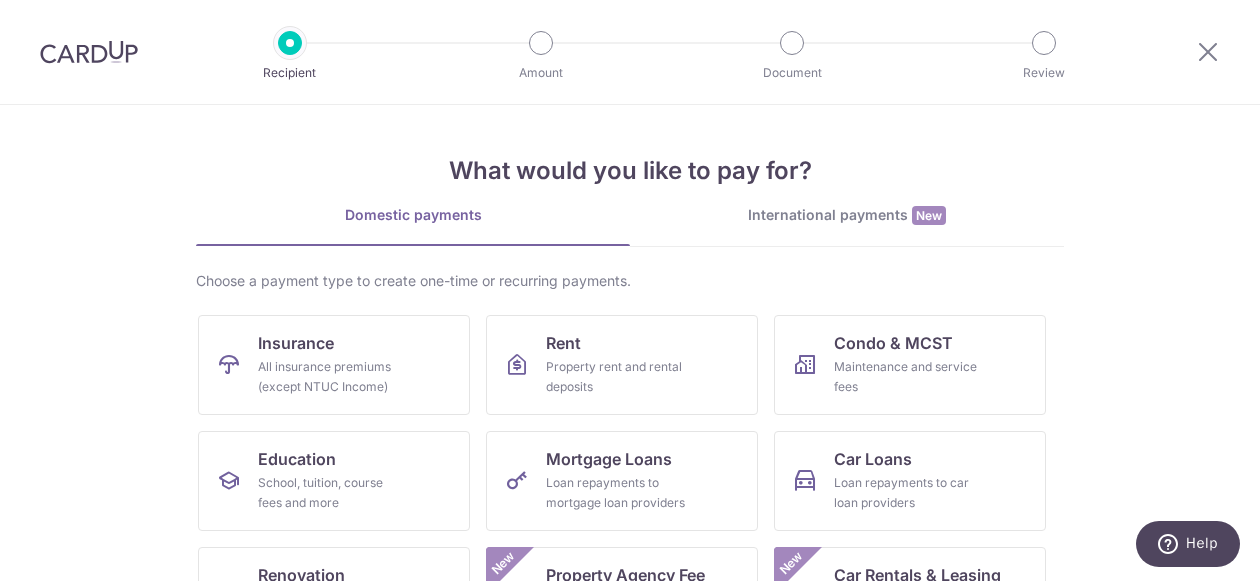 click at bounding box center (89, 52) 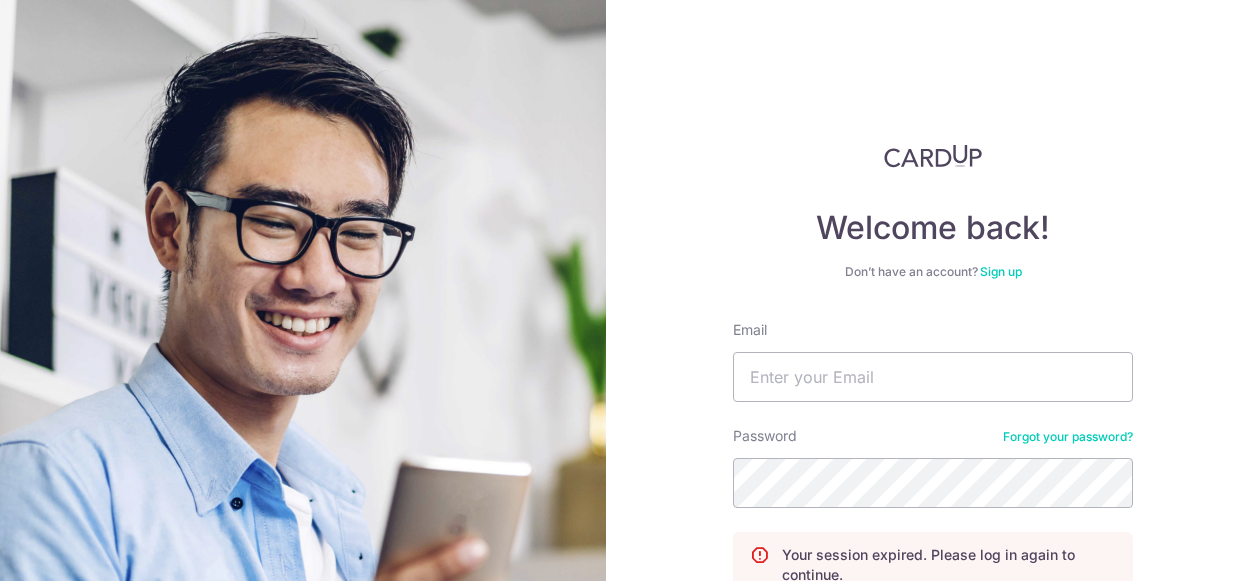 scroll, scrollTop: 0, scrollLeft: 0, axis: both 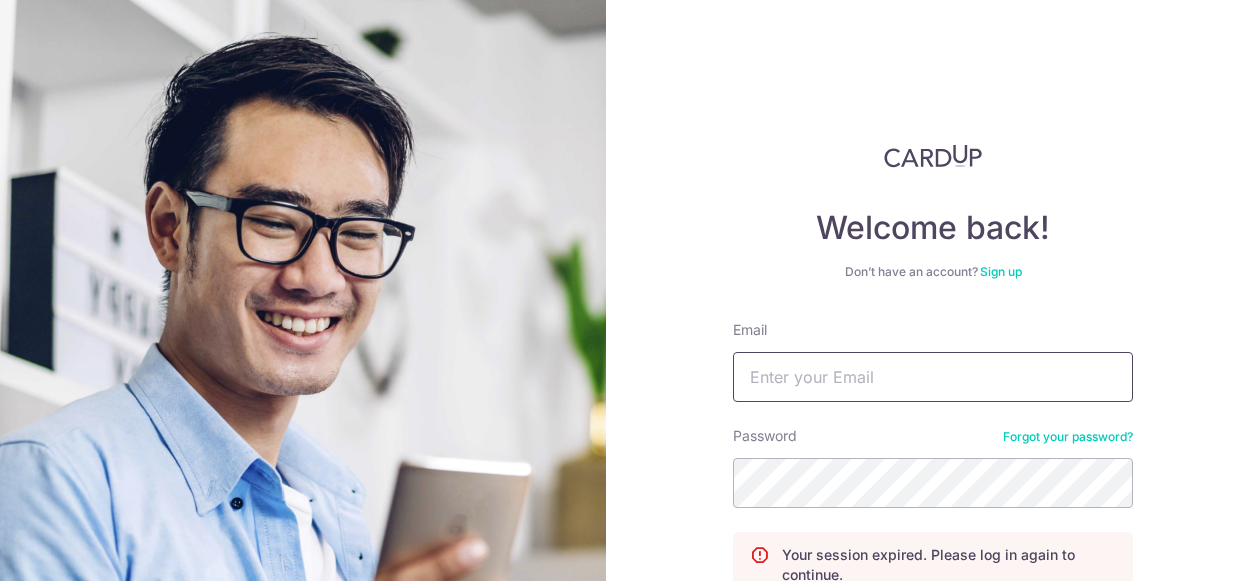 type on "[EMAIL]" 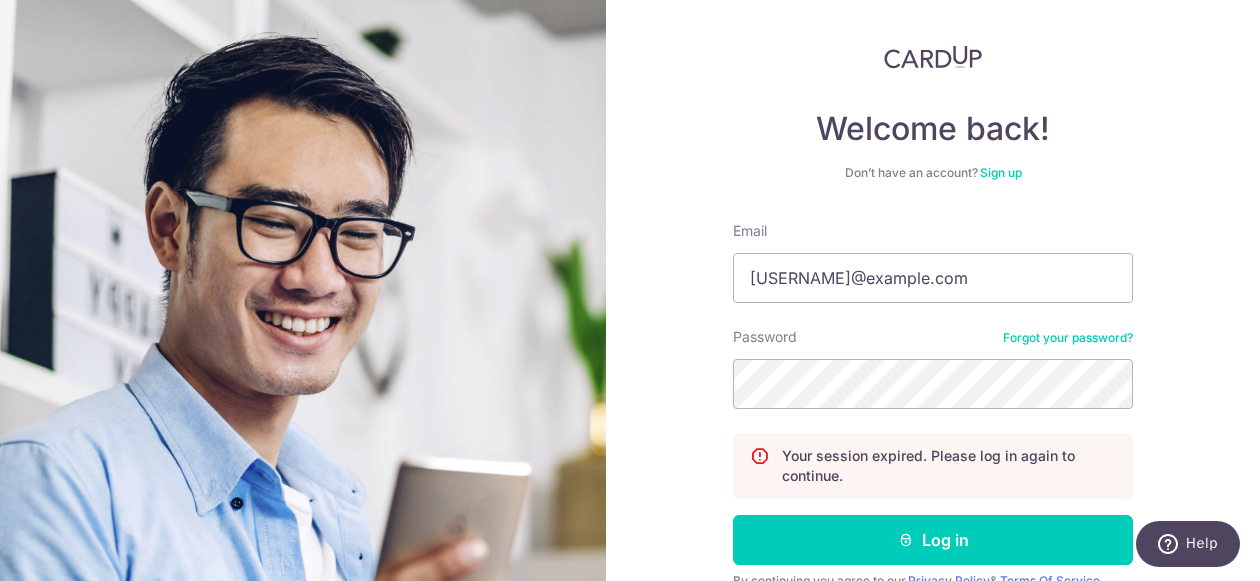 scroll, scrollTop: 108, scrollLeft: 0, axis: vertical 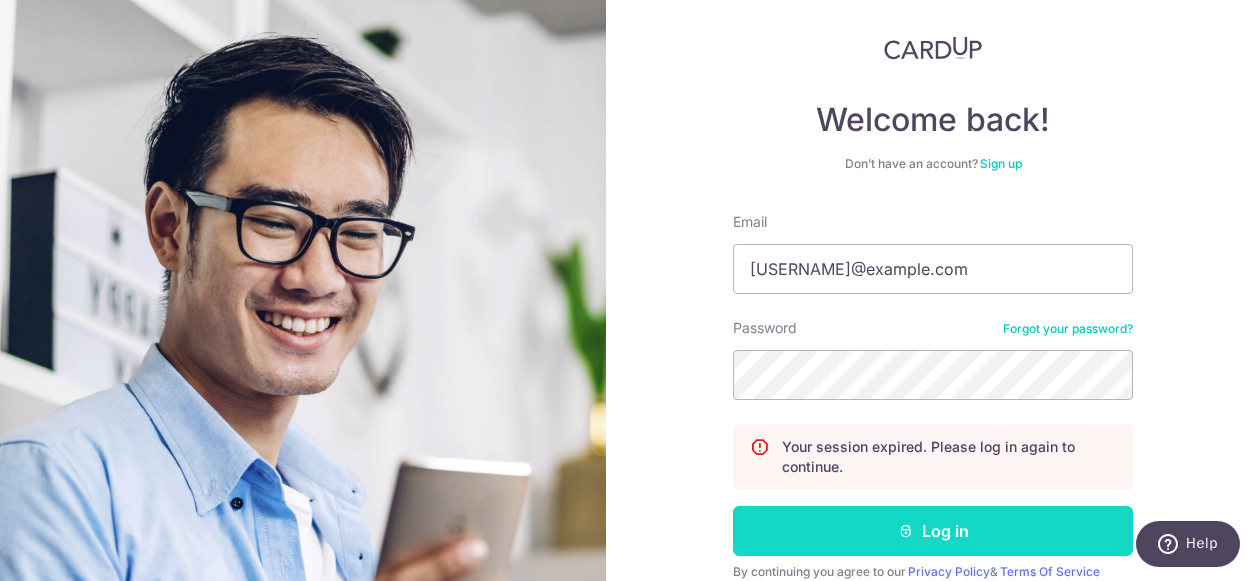 click at bounding box center (906, 531) 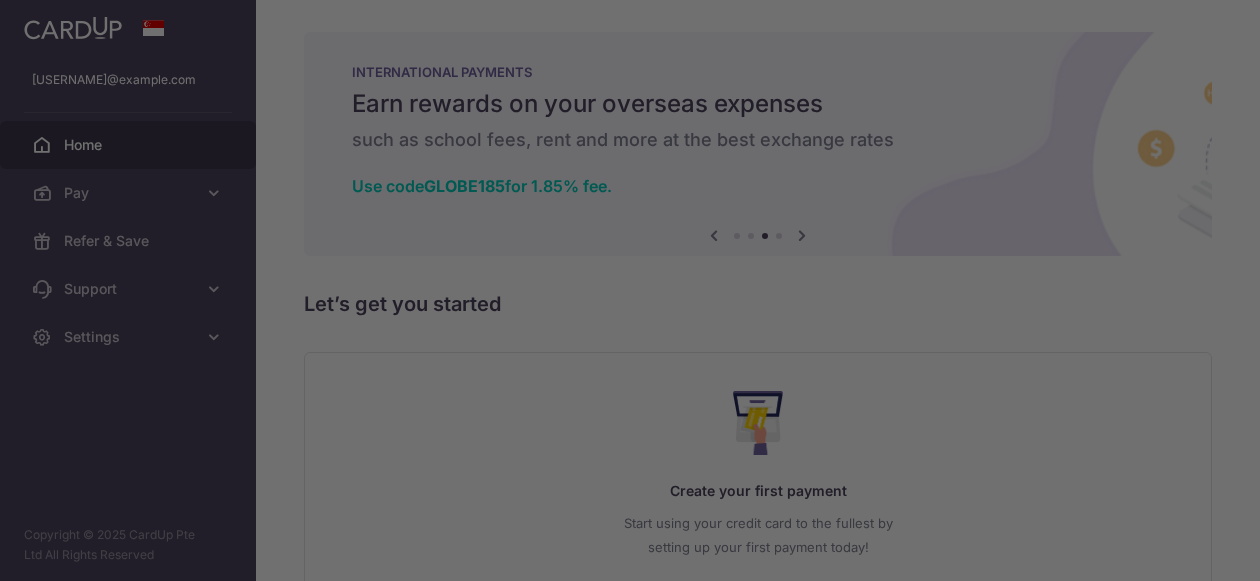 scroll, scrollTop: 0, scrollLeft: 0, axis: both 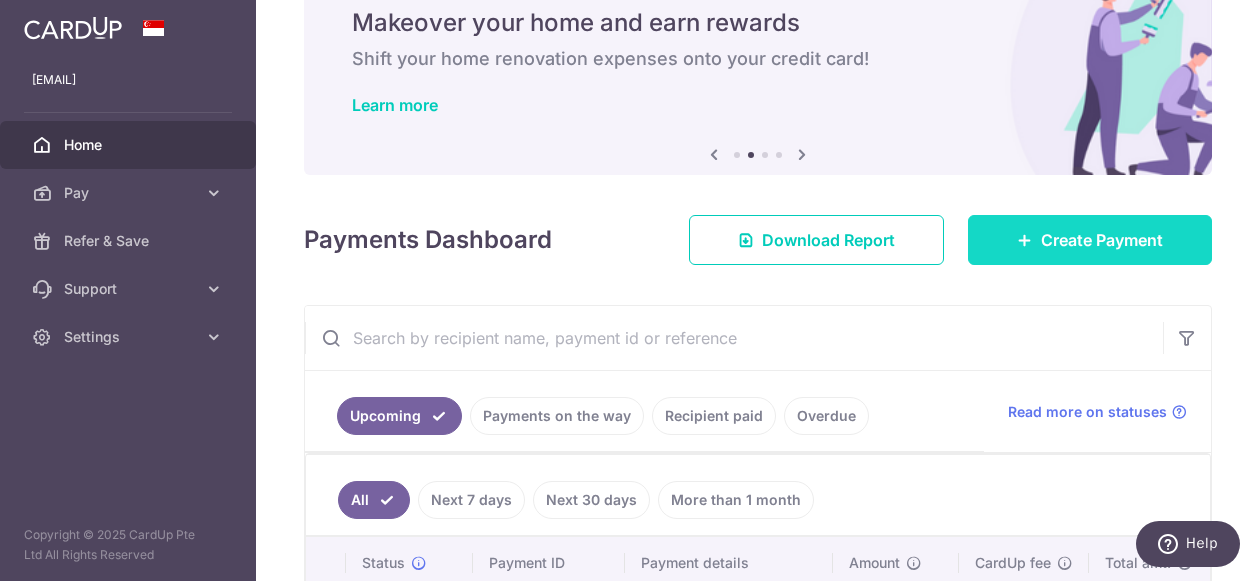 click at bounding box center [1025, 240] 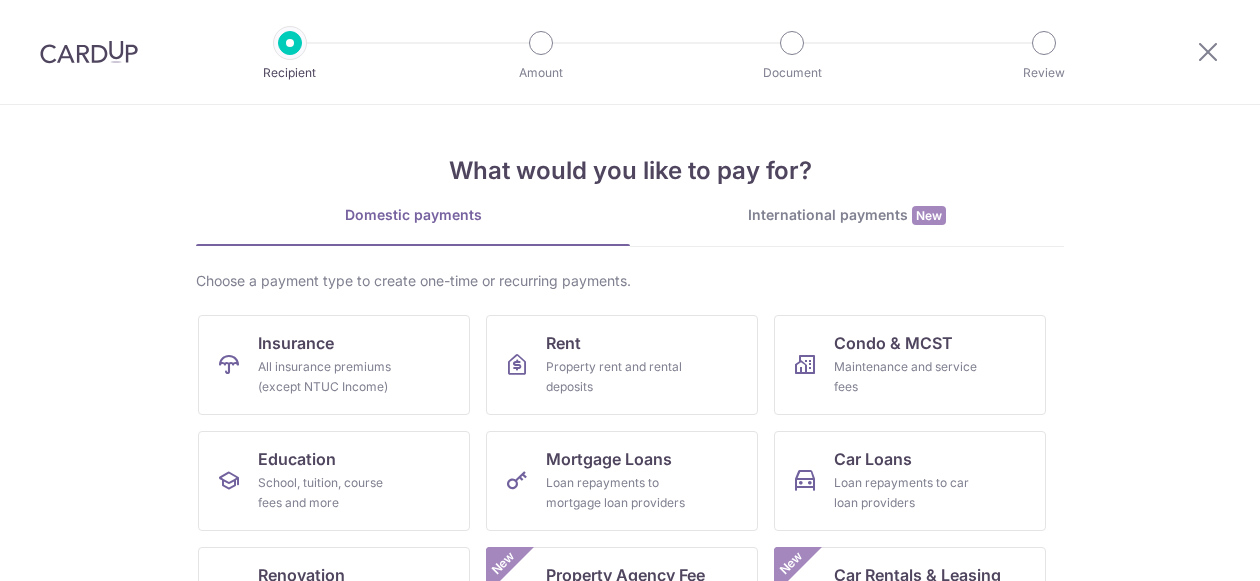scroll, scrollTop: 0, scrollLeft: 0, axis: both 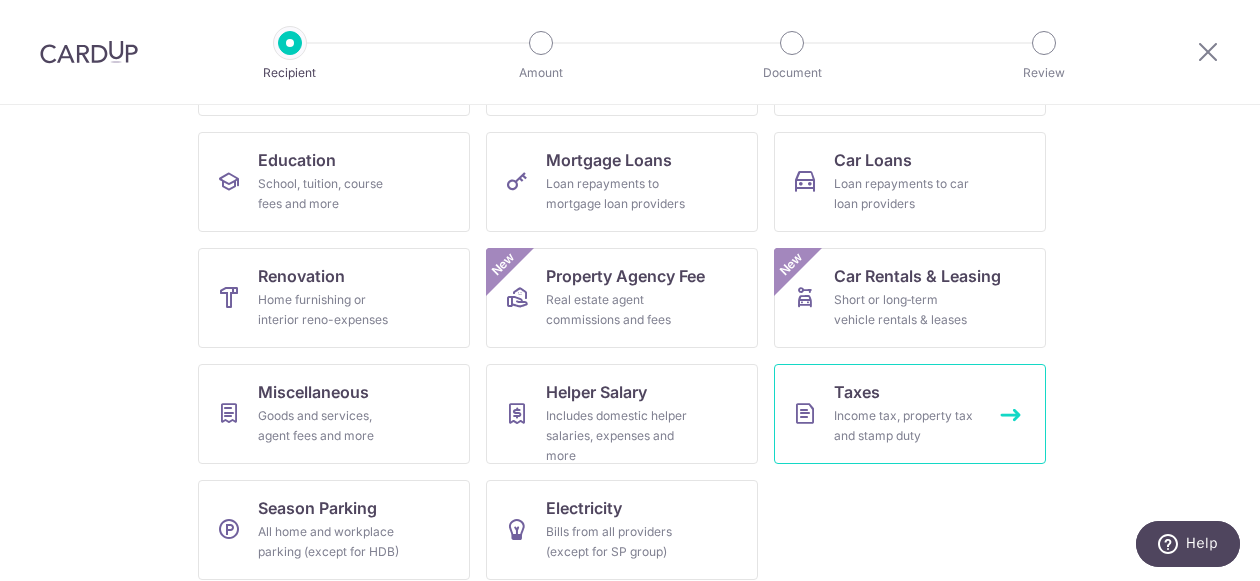 click on "Taxes Income tax, property tax and stamp duty" at bounding box center [910, 414] 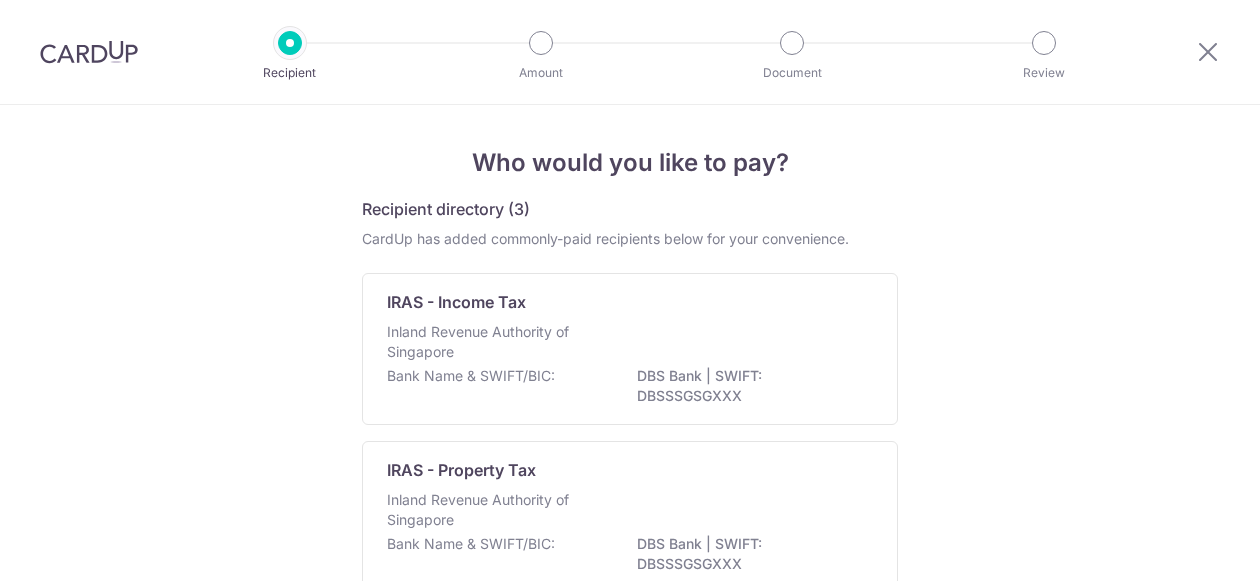 scroll, scrollTop: 0, scrollLeft: 0, axis: both 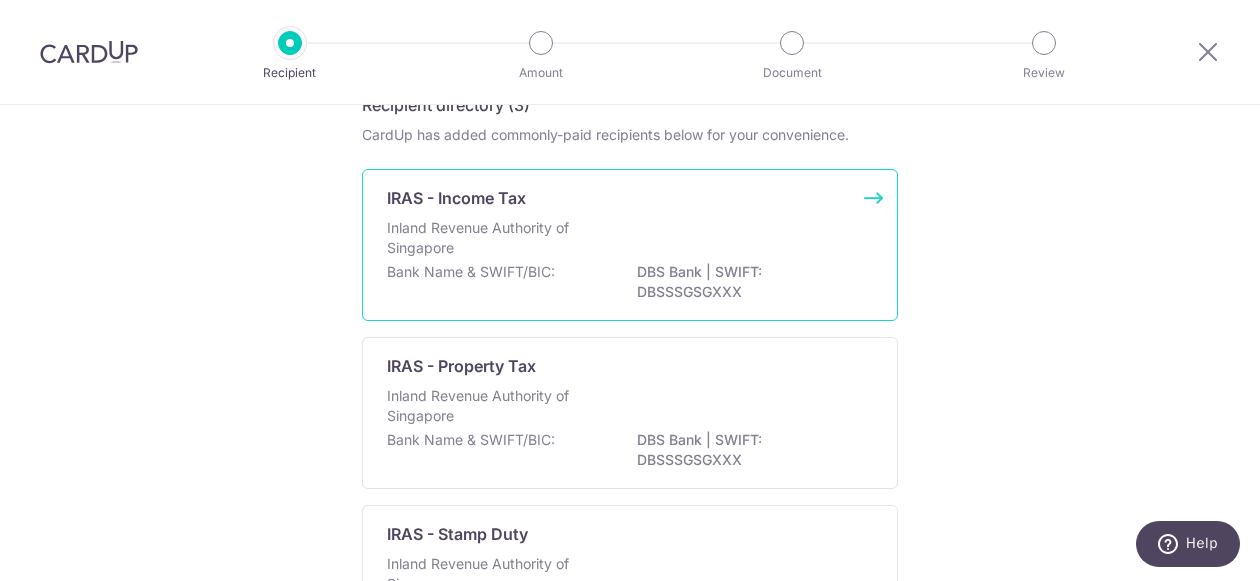 click on "DBS Bank | SWIFT: DBSSSGSGXXX" at bounding box center [749, 282] 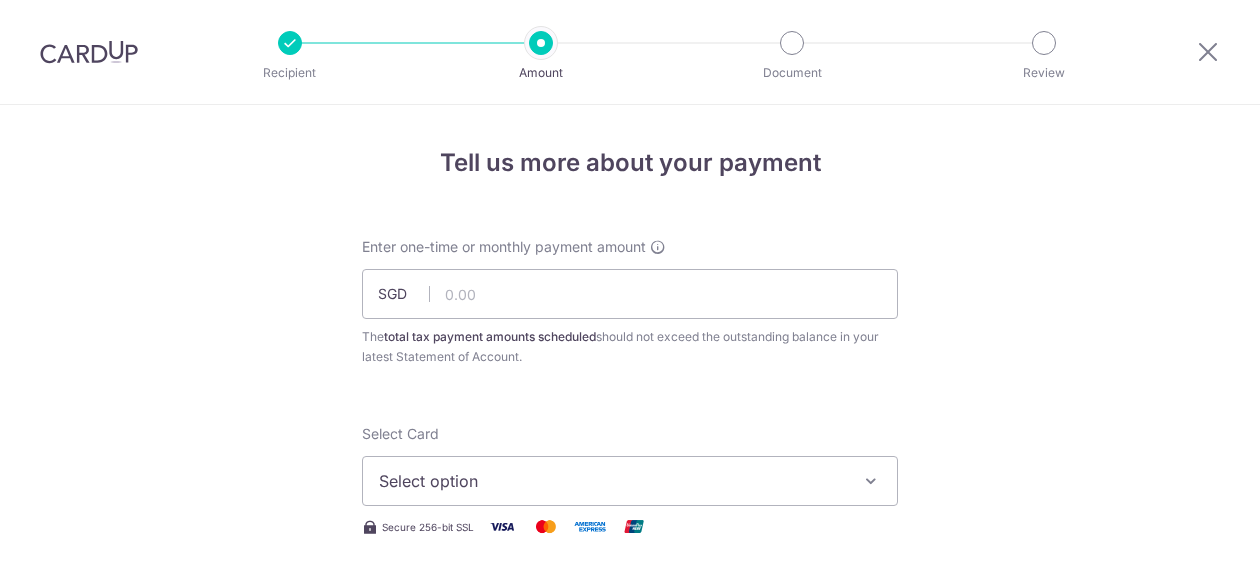 scroll, scrollTop: 0, scrollLeft: 0, axis: both 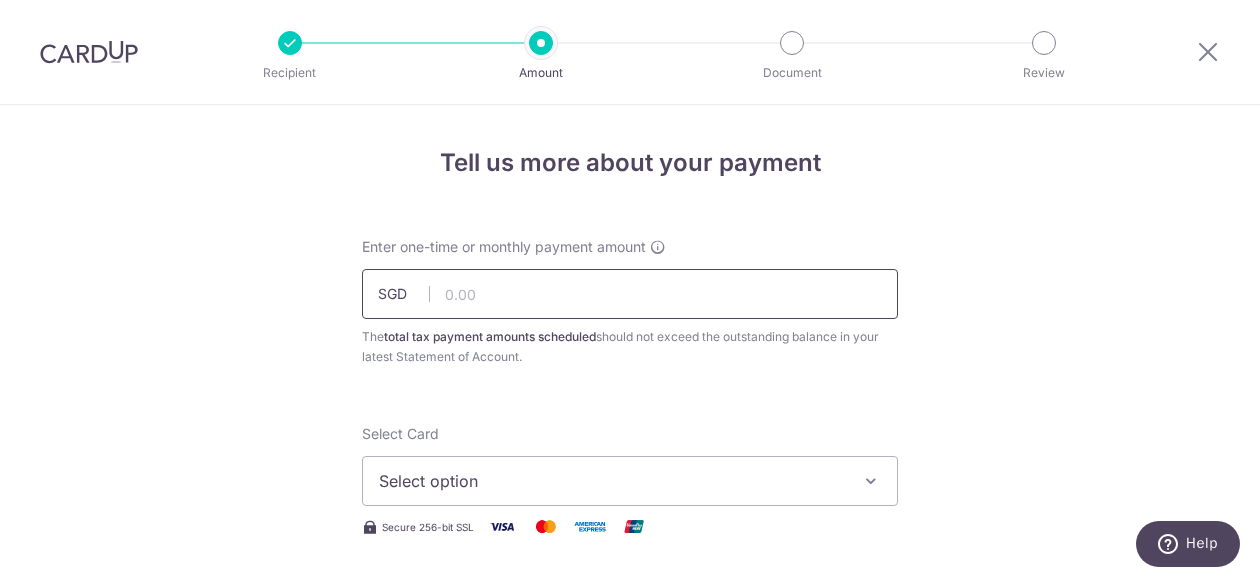 click at bounding box center [630, 294] 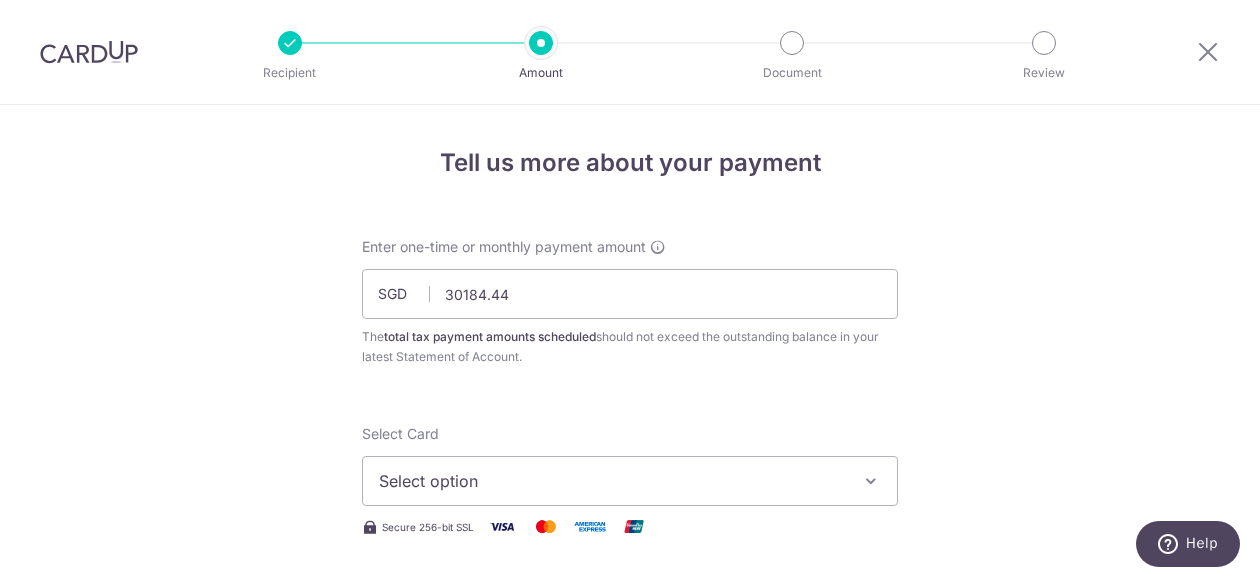 type on "30,184.44" 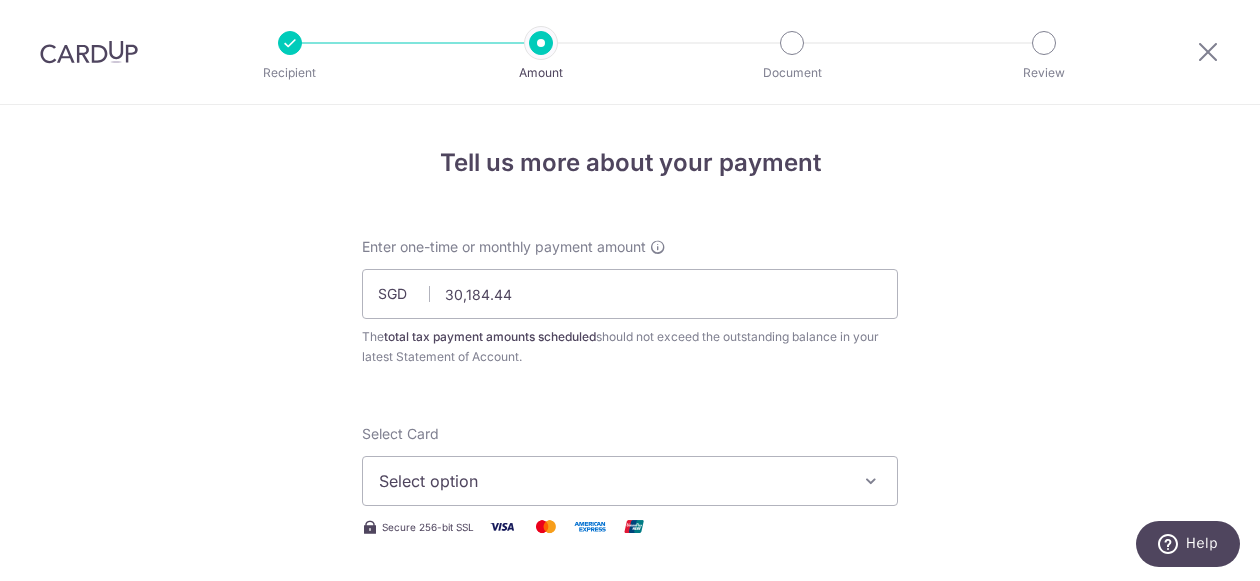 click on "SGD
[CURRENCY]
[CURRENCY]
The  total tax payment amounts scheduled  should not exceed the outstanding balance in your latest Statement of Account.
Select Card
Select option
Add credit card
Your Cards
**** [LAST_FOUR_DIGITS]
Secure 256-bit SSL
Text" at bounding box center (630, 1033) 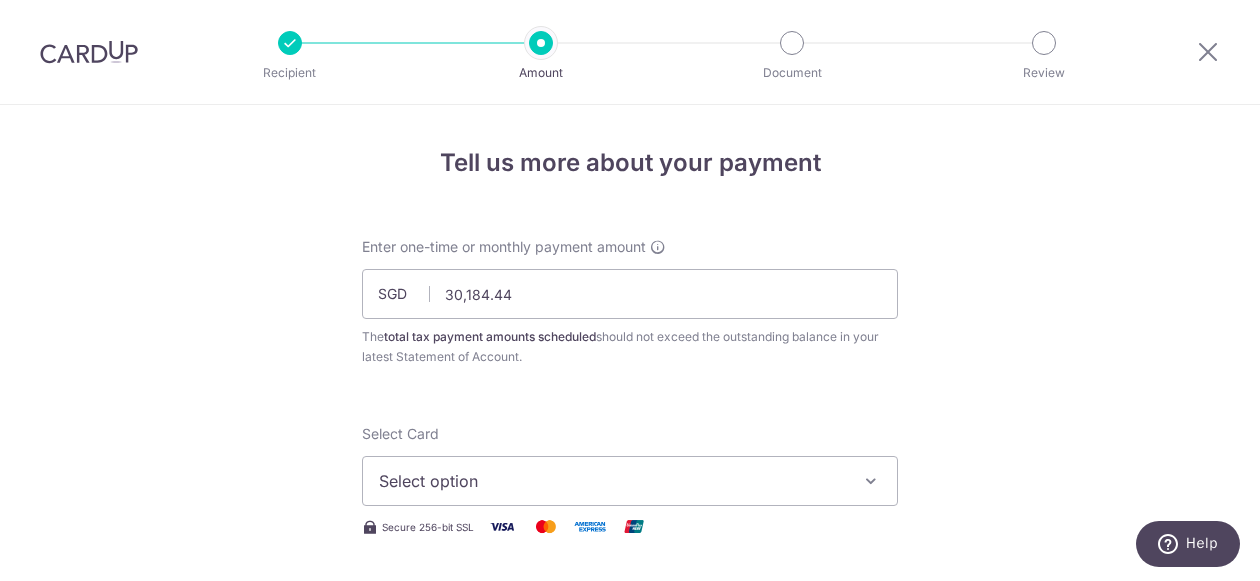 click at bounding box center (871, 481) 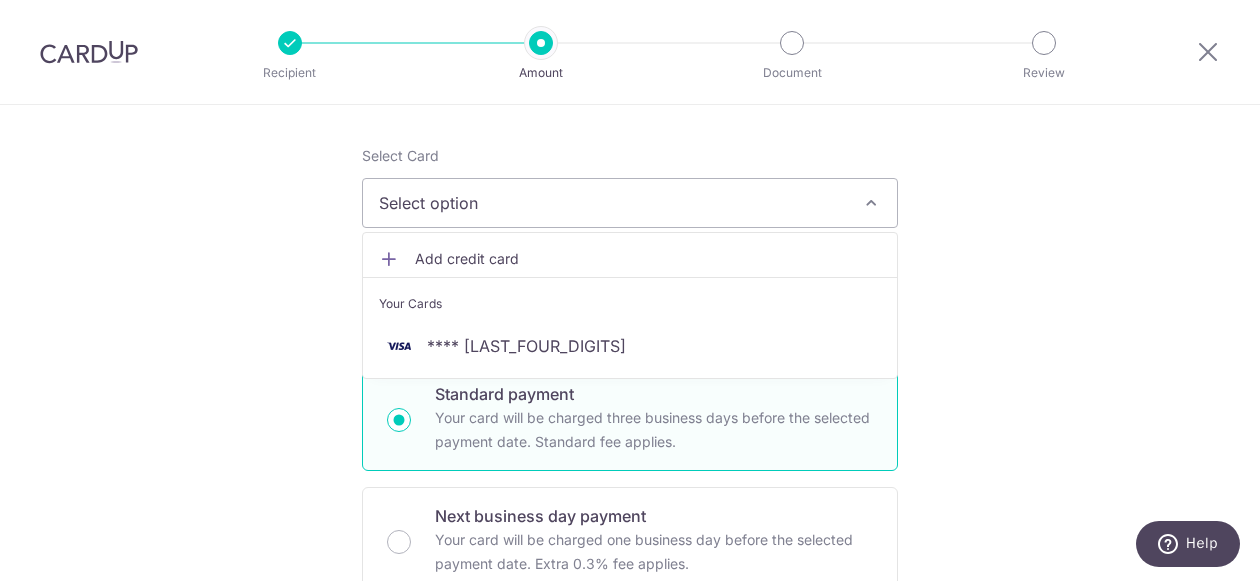 scroll, scrollTop: 296, scrollLeft: 0, axis: vertical 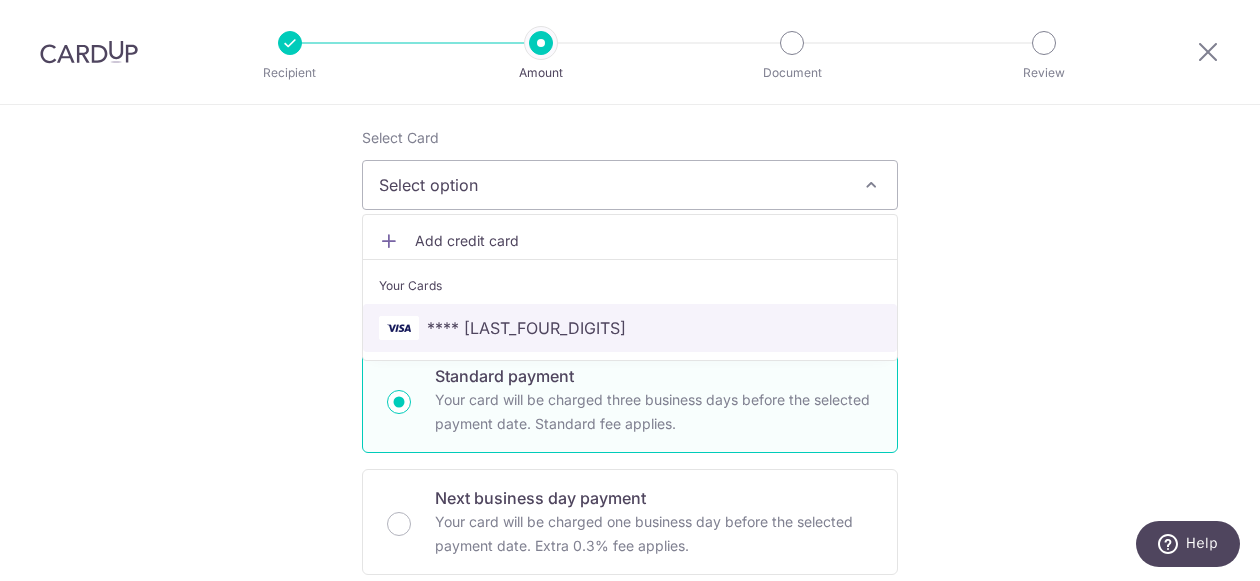 click on "**** [LAST_FOUR_DIGITS]" at bounding box center [630, 328] 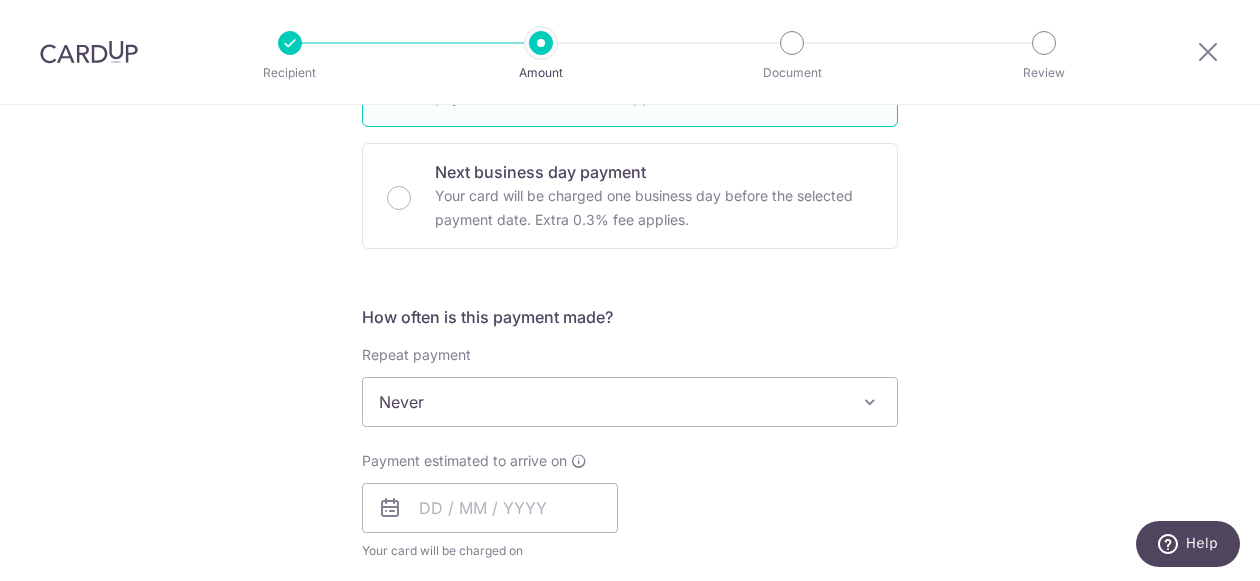 scroll, scrollTop: 630, scrollLeft: 0, axis: vertical 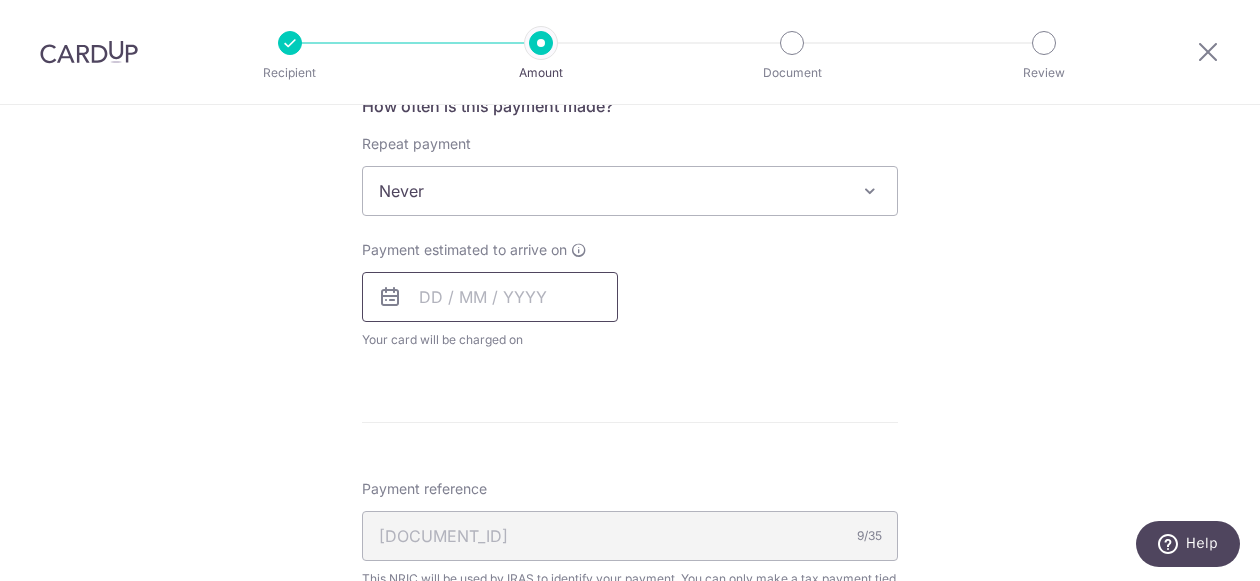 click at bounding box center (490, 297) 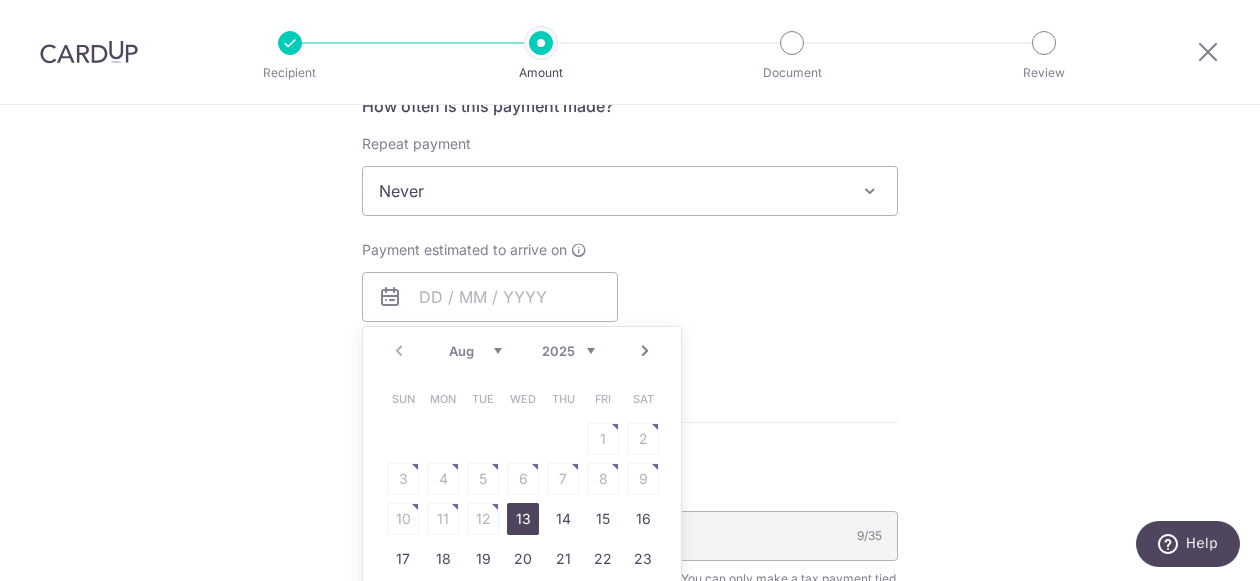 click on "13" at bounding box center [523, 519] 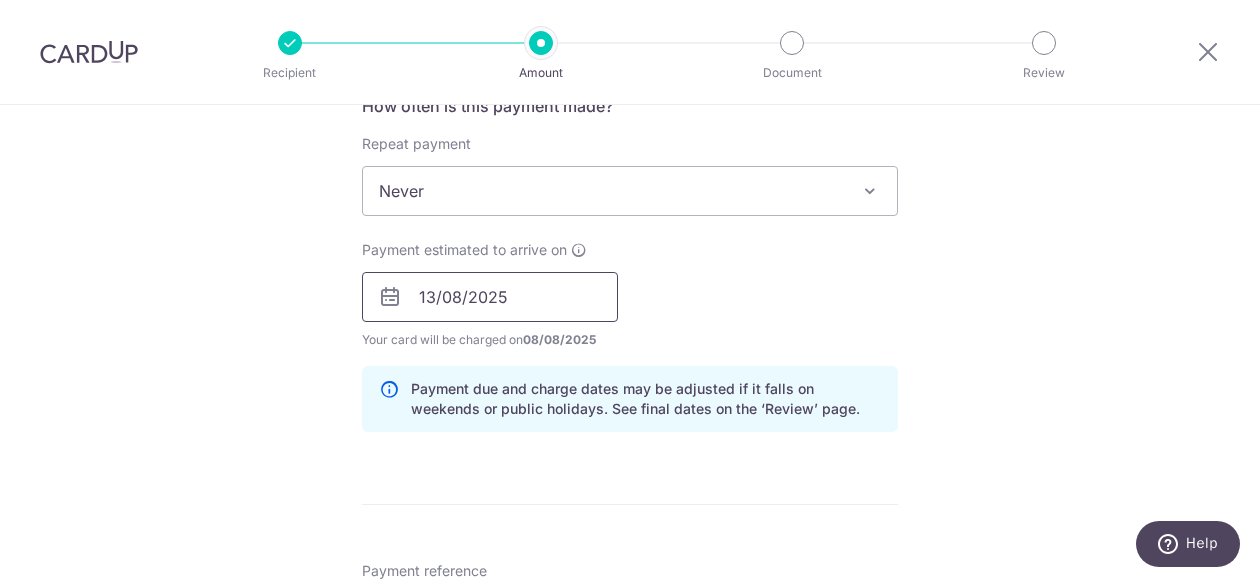 click on "13/08/2025" at bounding box center [490, 297] 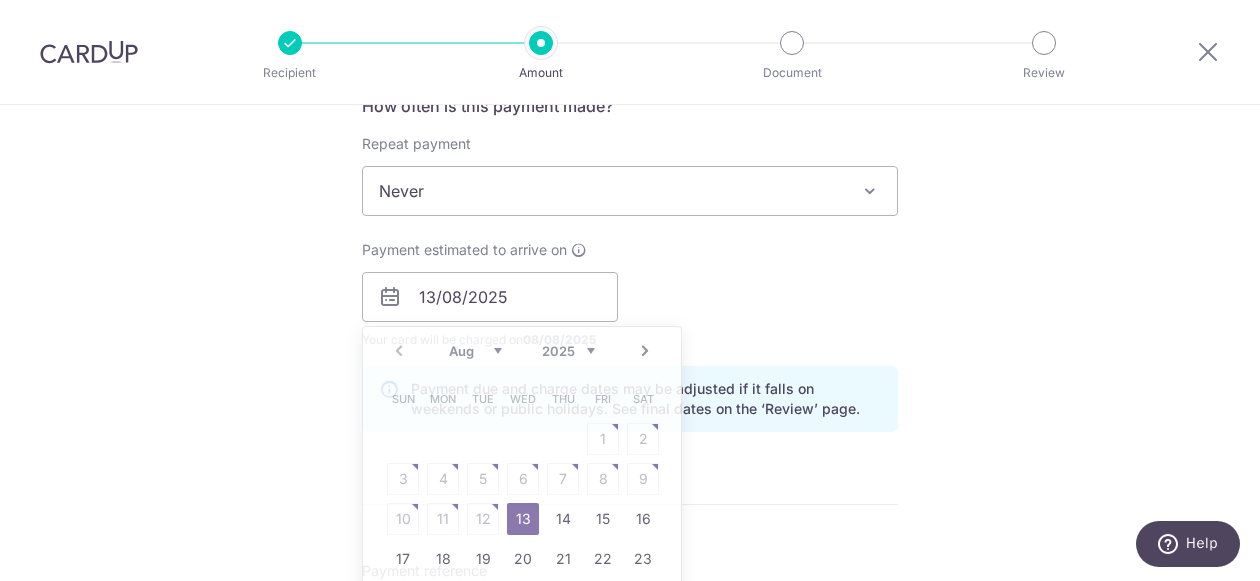 click on "How often is this payment made?
Repeat payment
Never
Every month Never
To set up monthly income tax payments on CardUp, please ensure the following:     Keep GIRO active   First payment through GIRO   Limit of 11 months scheduling   Upload Notice of Assessment    For more details, refer to this guide:  CardUp Help - Monthly Income Tax Payments
Payment estimated to arrive on
13/08/2025
Prev Next Aug Sep Oct Nov Dec 2025 2026 Sun Mon Tue Wed Thu Fri Sat           1 2 3 4 5 6 7 8 9 10 11 12 13 14 15 16 17 18 19 20 21 22 23 24 25 26 27 28 29 30 31             Why are some dates not available?
Your card will be charged on  08/08/2025  for the first payment
* If your payment is funded by" at bounding box center (630, 271) 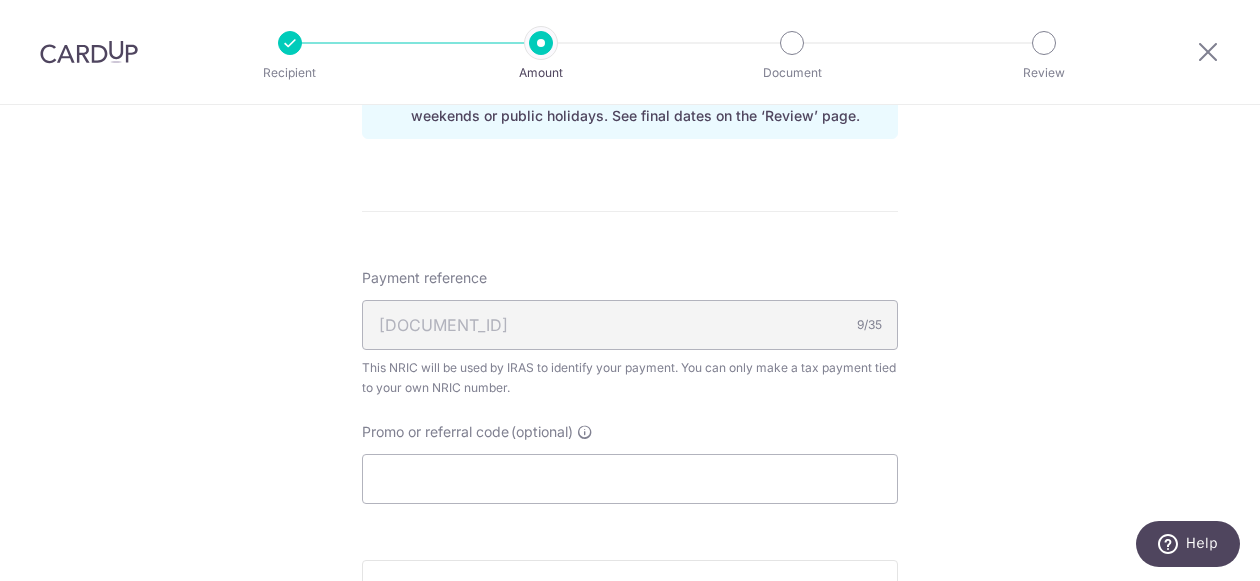 scroll, scrollTop: 1147, scrollLeft: 0, axis: vertical 